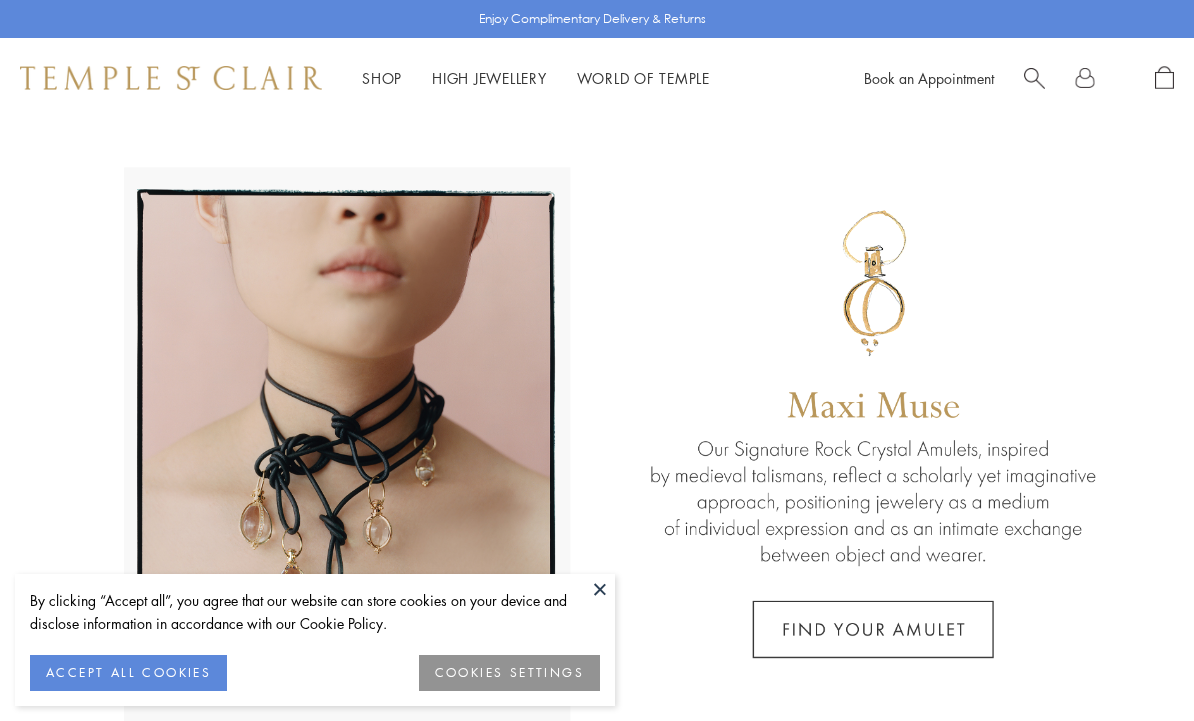 scroll, scrollTop: 0, scrollLeft: 0, axis: both 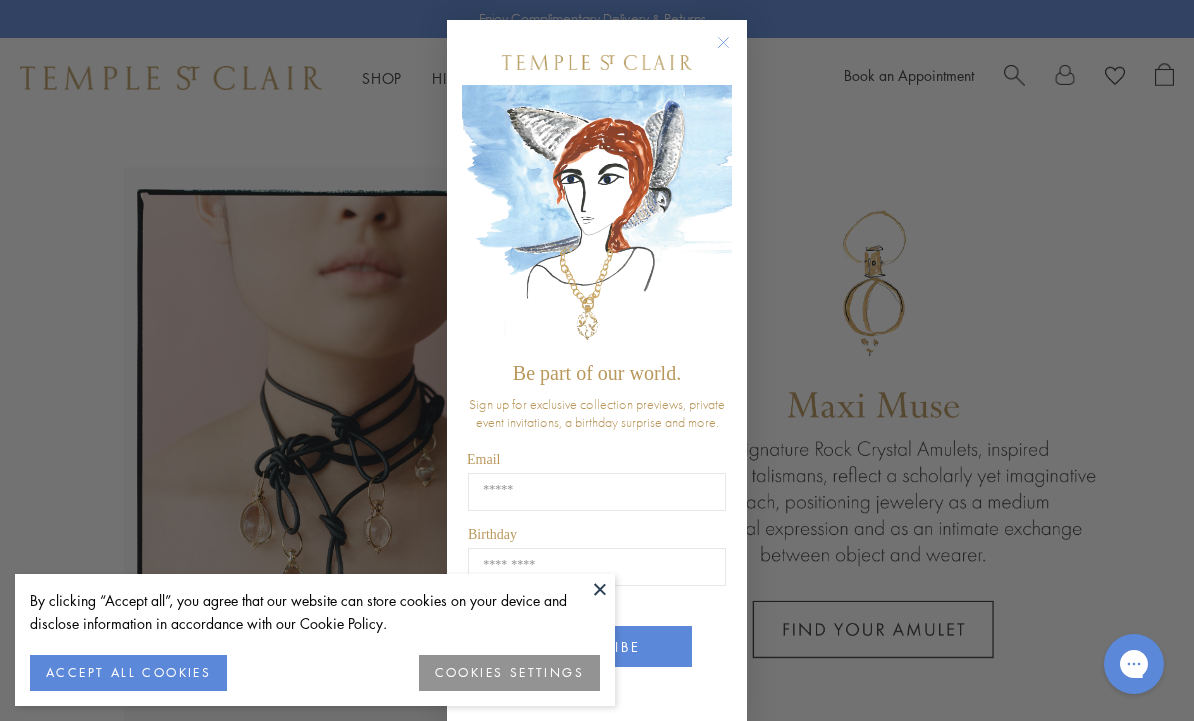 click 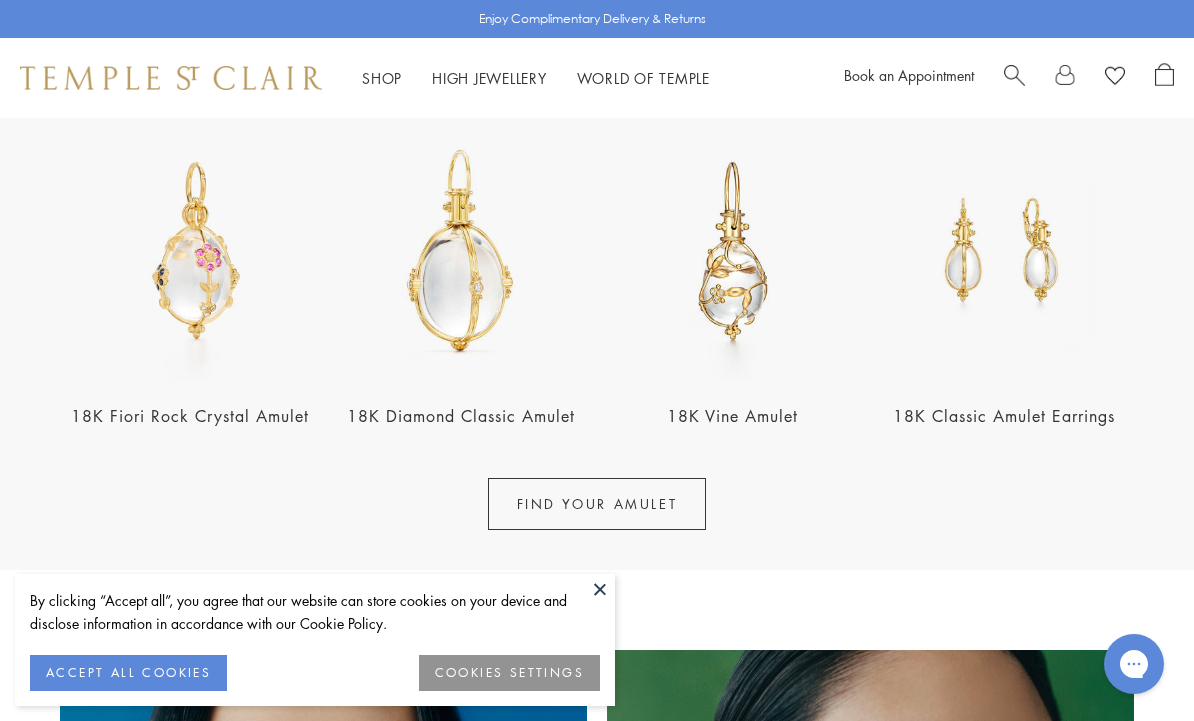 scroll, scrollTop: 808, scrollLeft: 0, axis: vertical 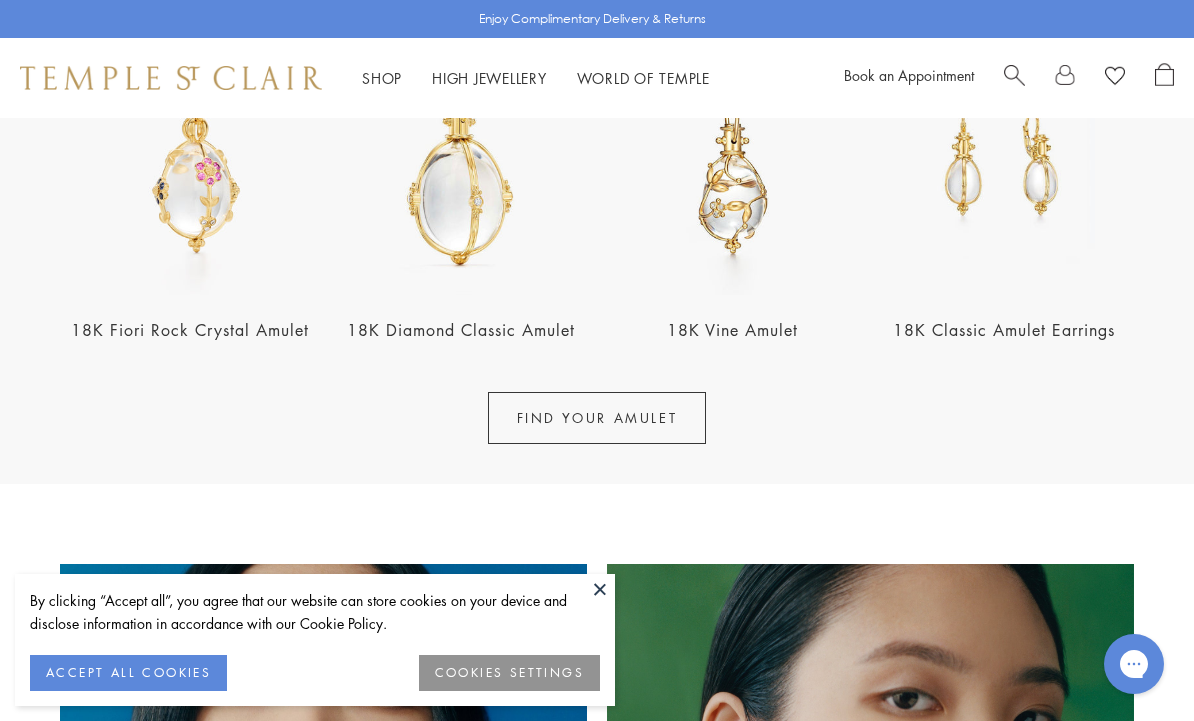 click at bounding box center (733, 165) 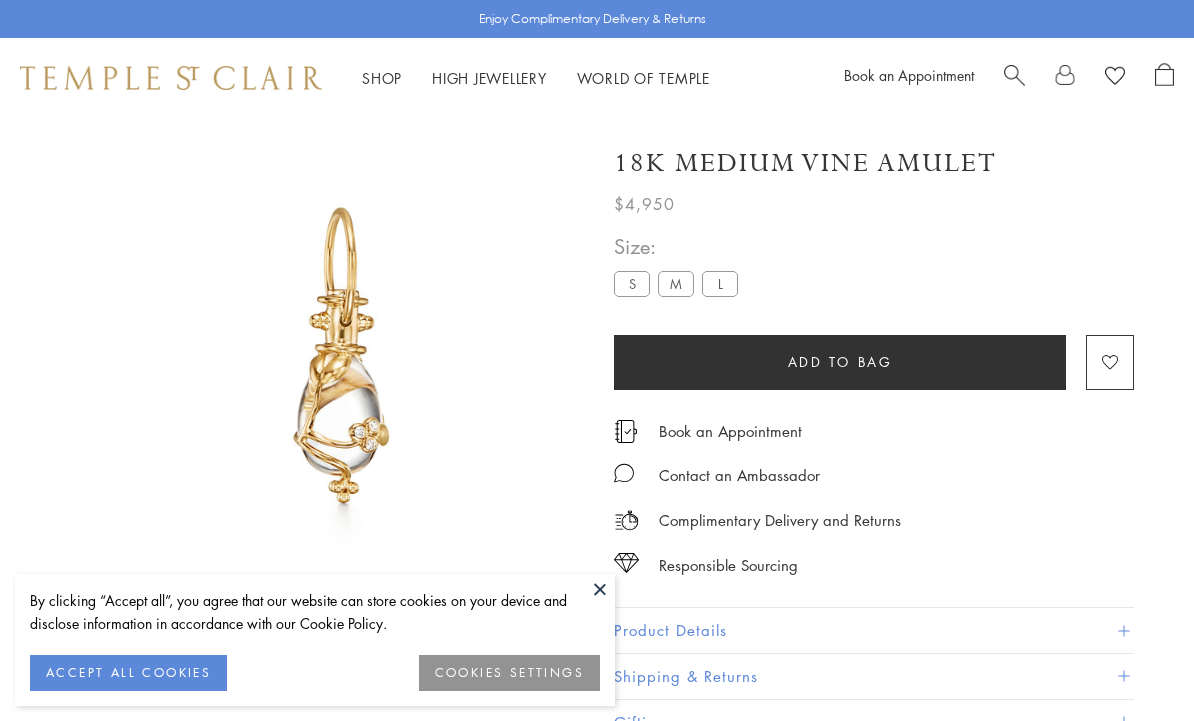 scroll, scrollTop: 76, scrollLeft: 0, axis: vertical 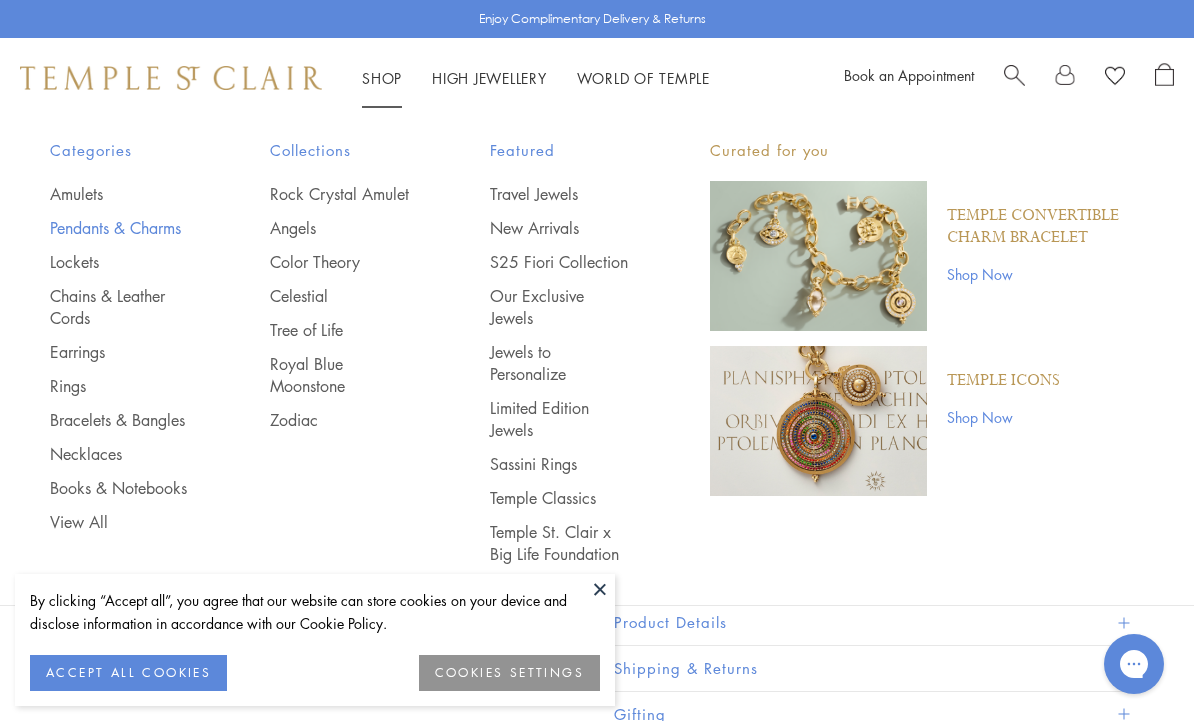 click on "Pendants & Charms" at bounding box center [120, 228] 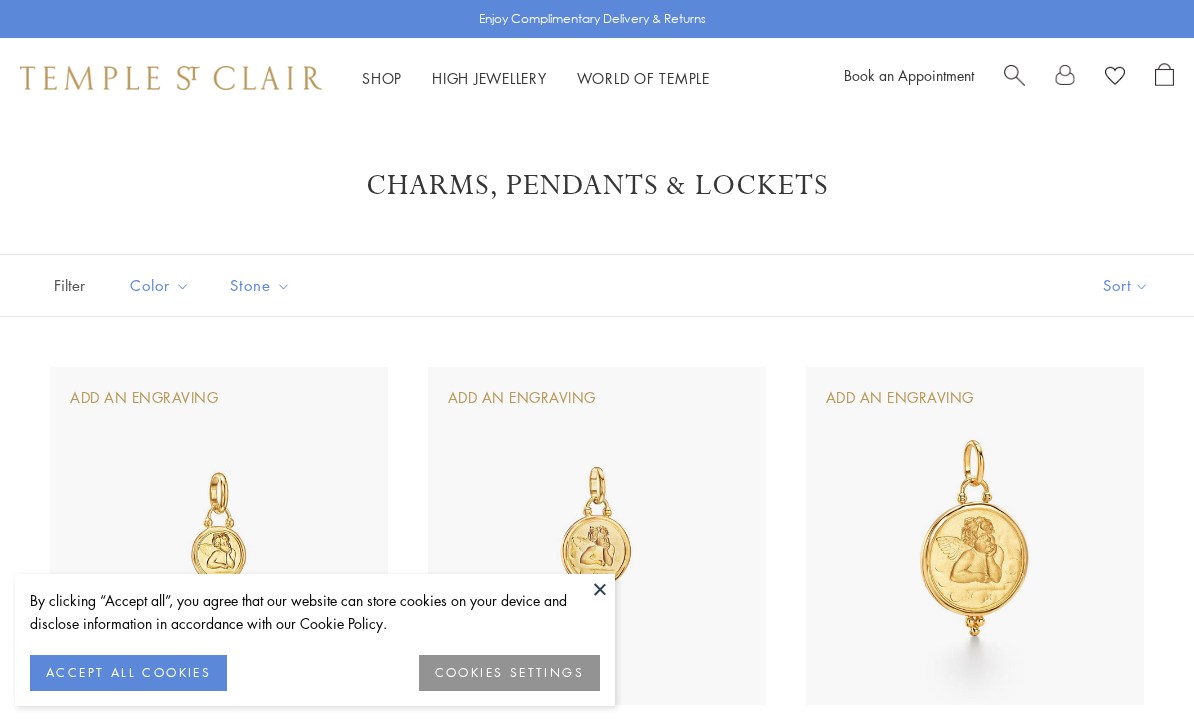 scroll, scrollTop: 0, scrollLeft: 0, axis: both 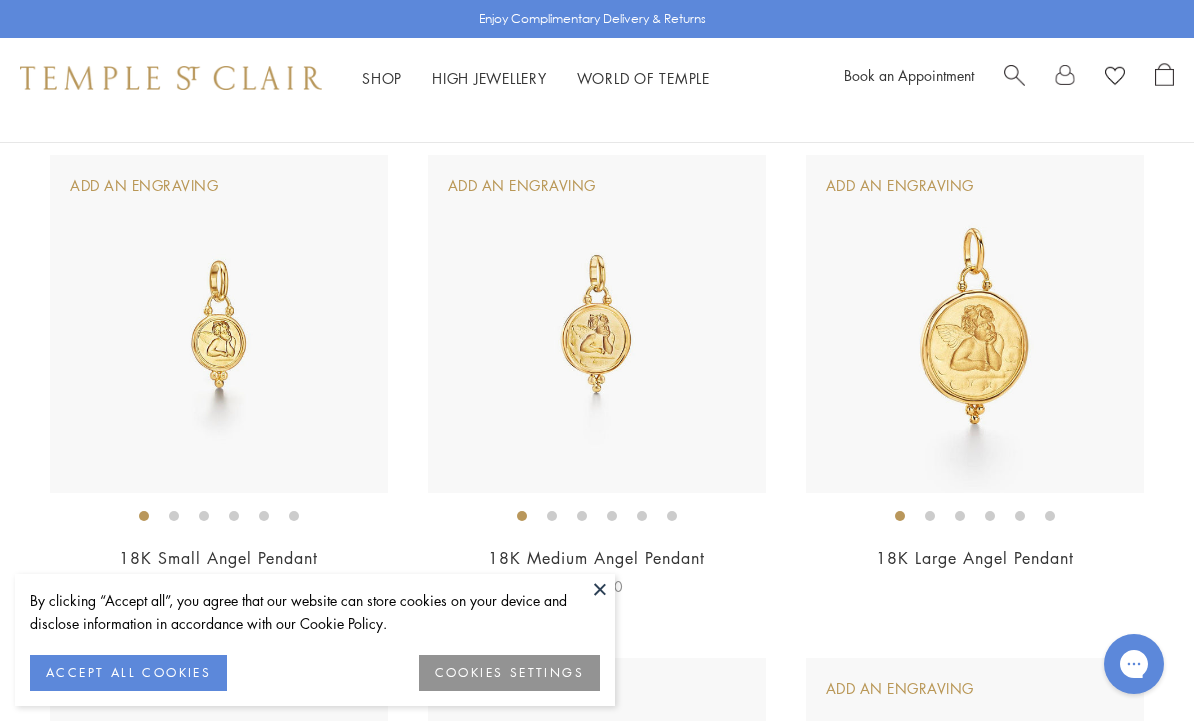 click at bounding box center (597, 324) 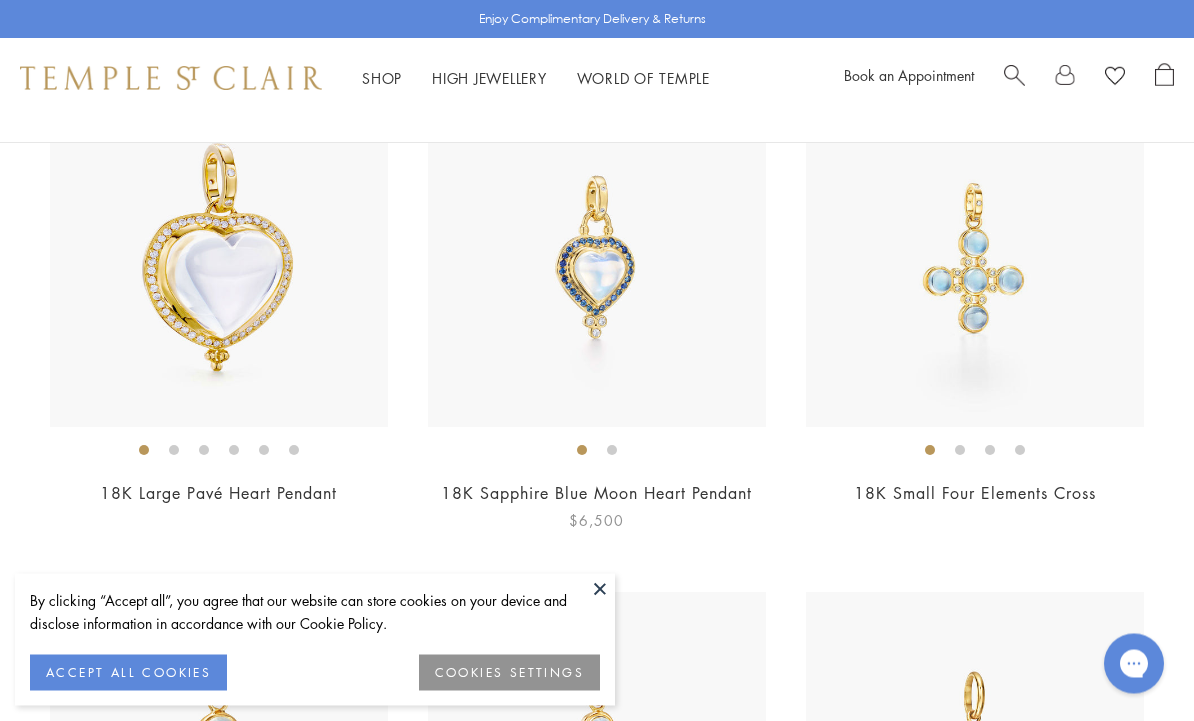 scroll, scrollTop: 4324, scrollLeft: 0, axis: vertical 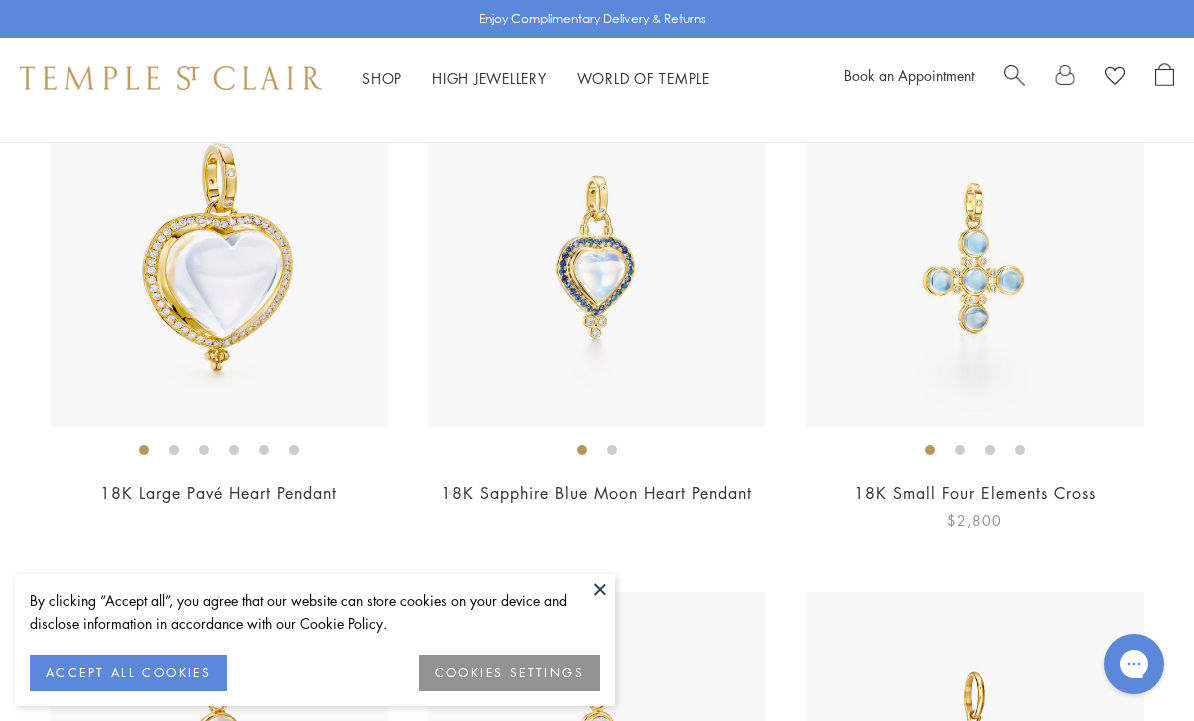 click at bounding box center [975, 258] 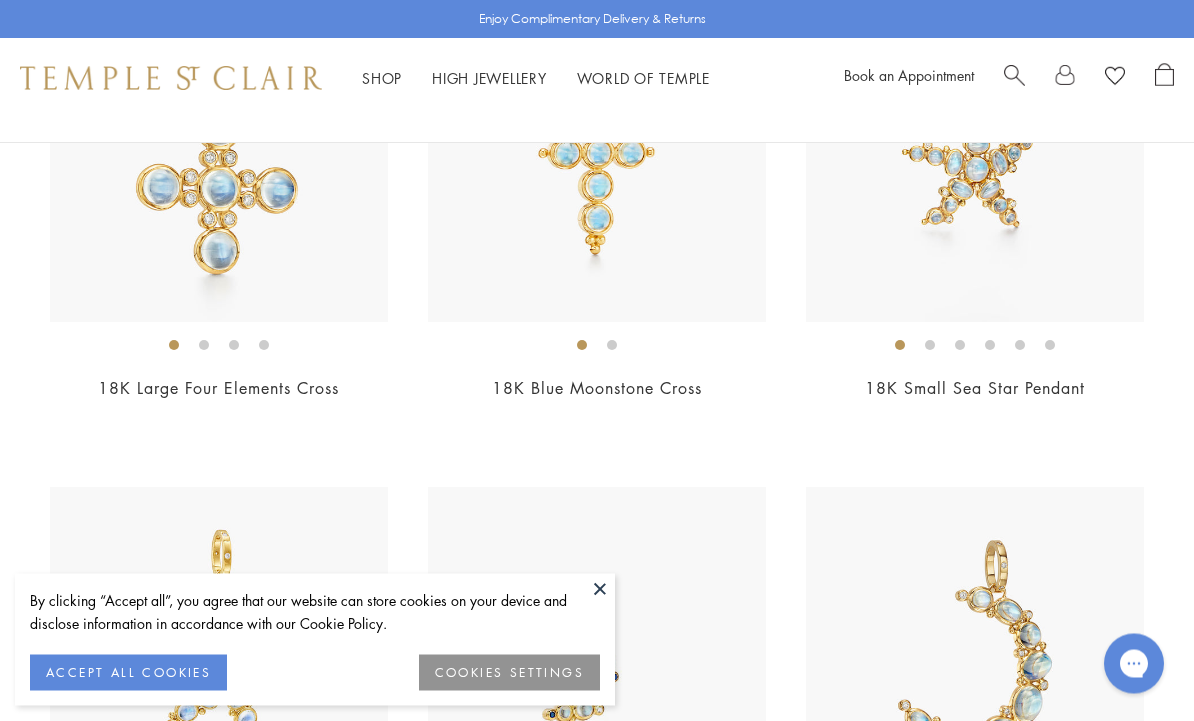 scroll, scrollTop: 4932, scrollLeft: 0, axis: vertical 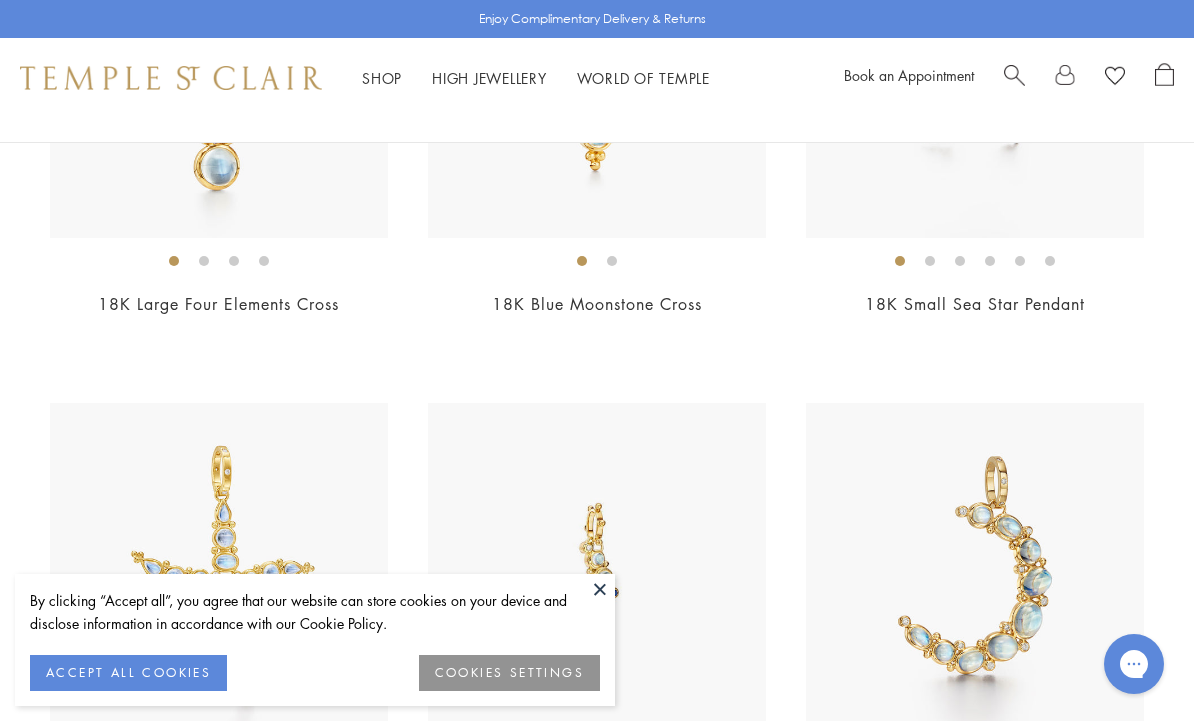 click at bounding box center [975, 572] 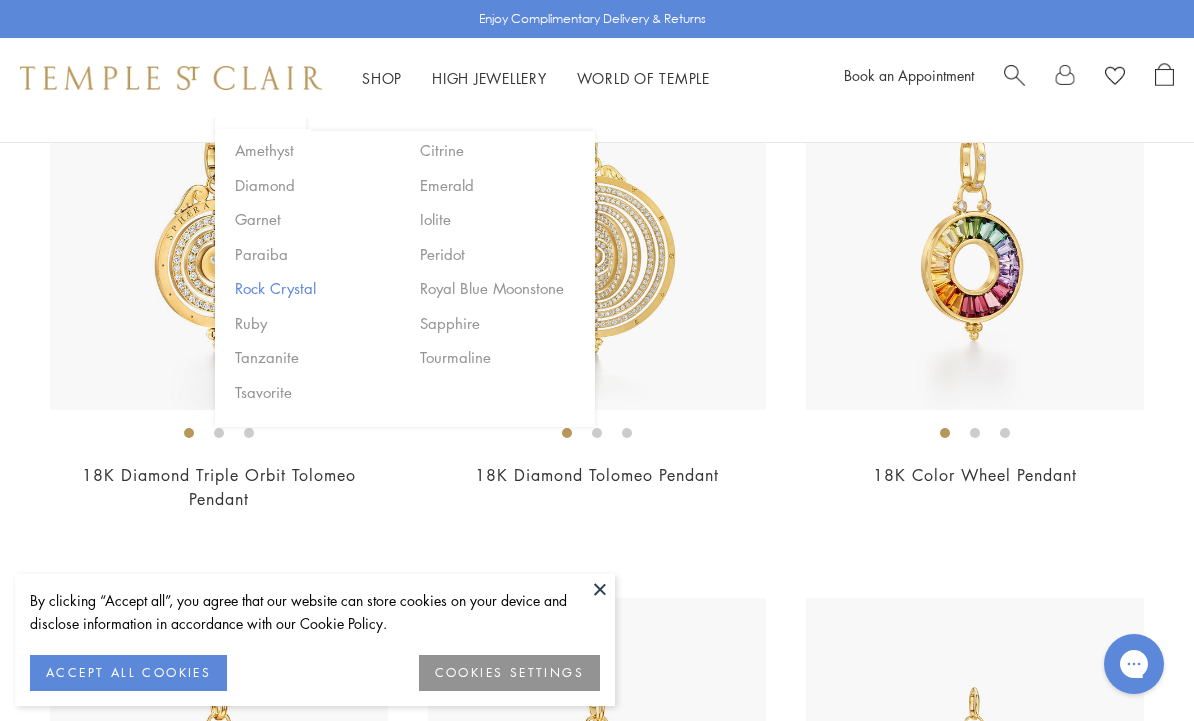 scroll, scrollTop: 7355, scrollLeft: 0, axis: vertical 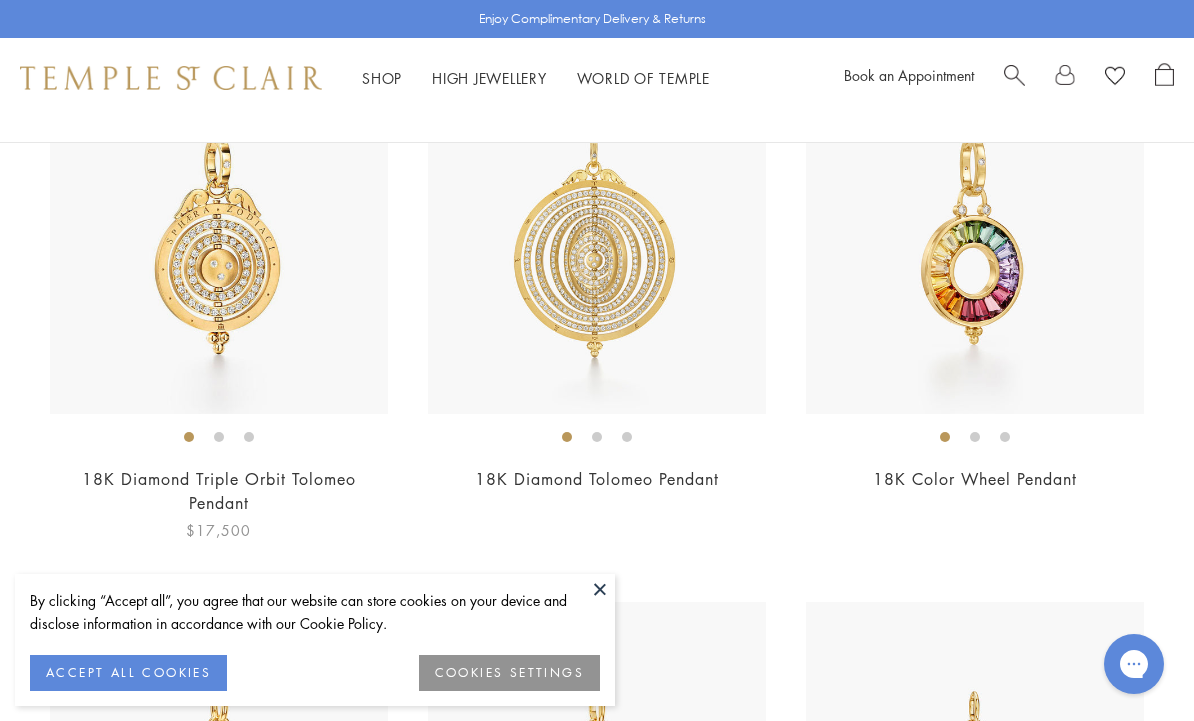 click at bounding box center [219, 245] 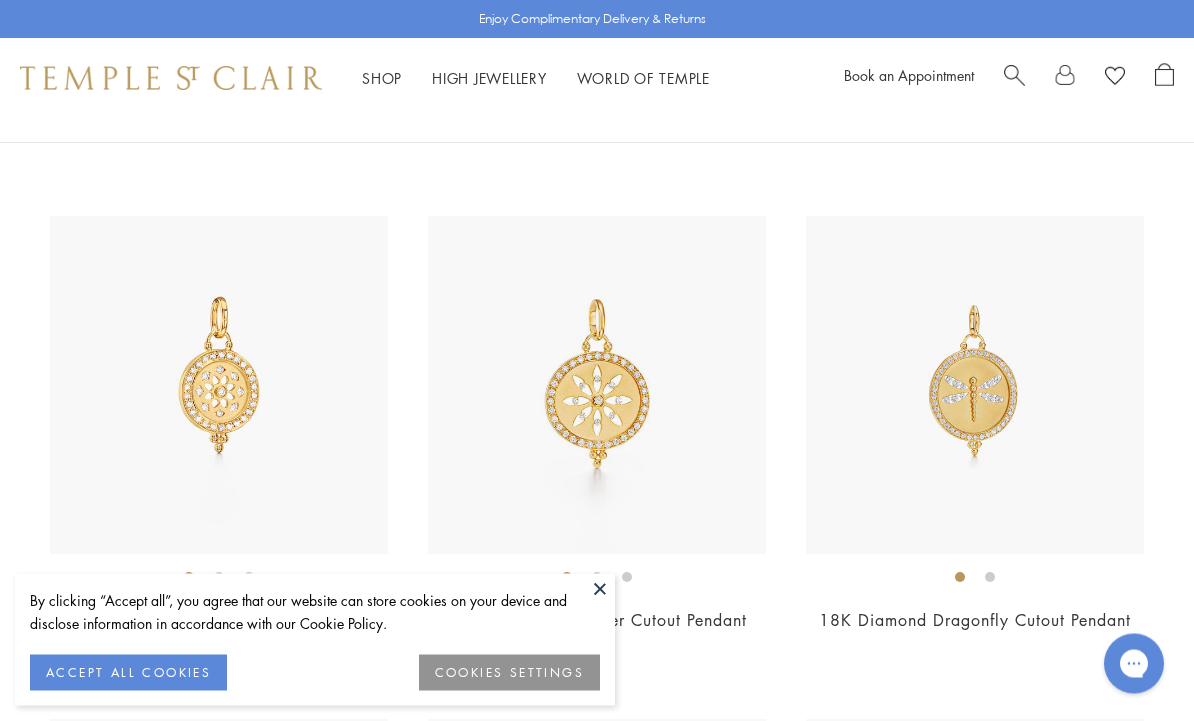 scroll, scrollTop: 7741, scrollLeft: 0, axis: vertical 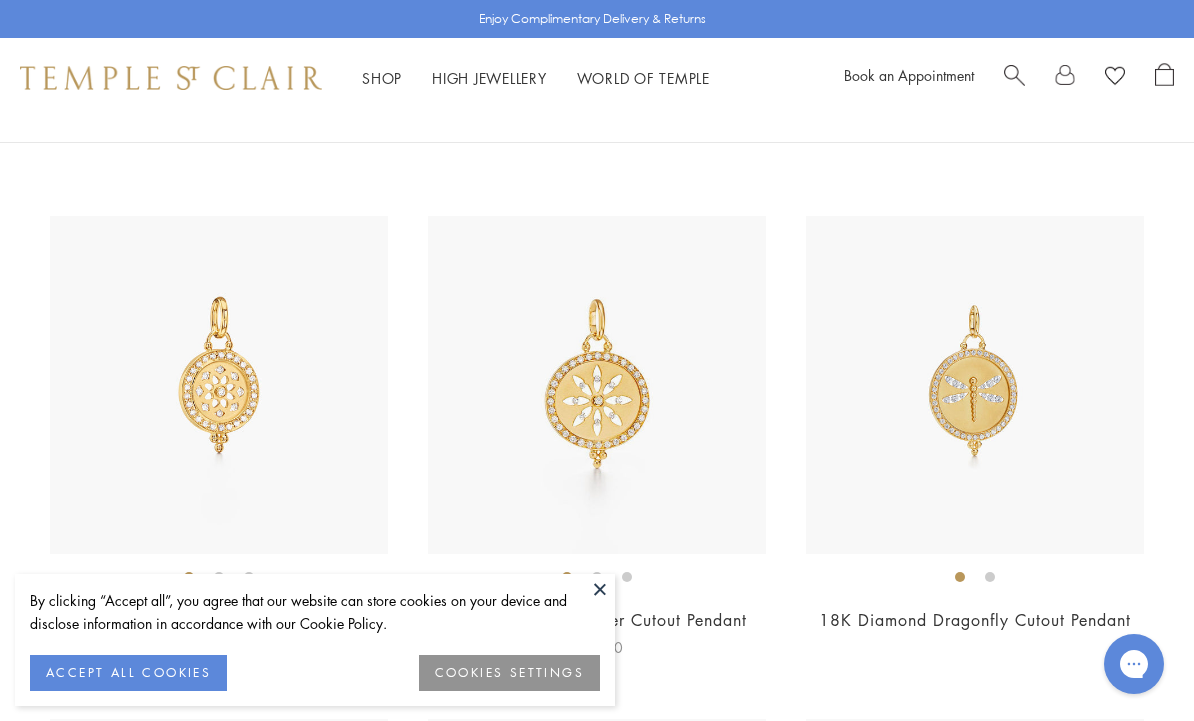 click at bounding box center [597, 385] 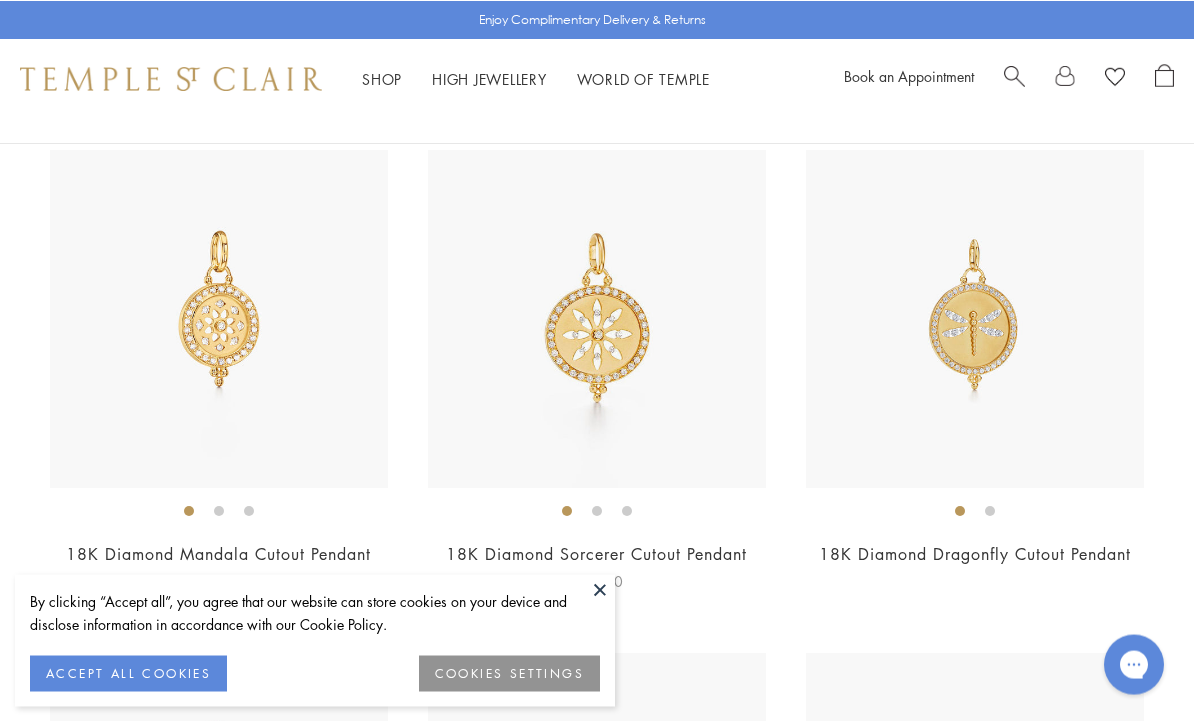 scroll, scrollTop: 7791, scrollLeft: 0, axis: vertical 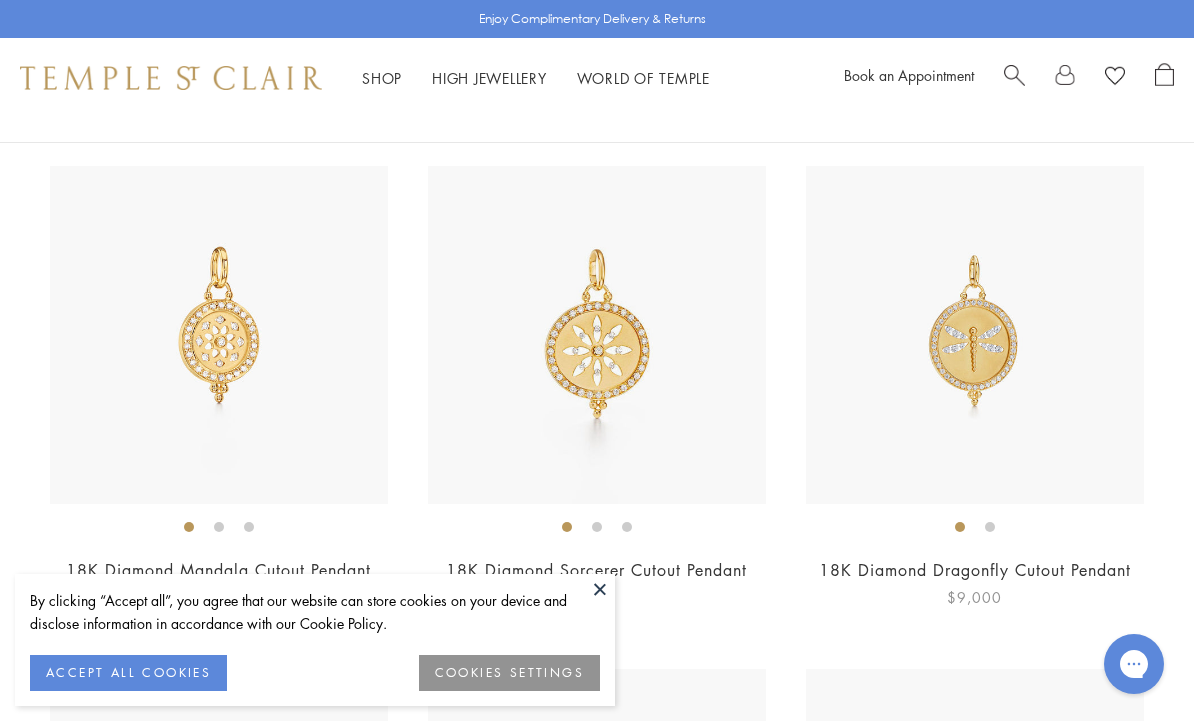 click at bounding box center [975, 335] 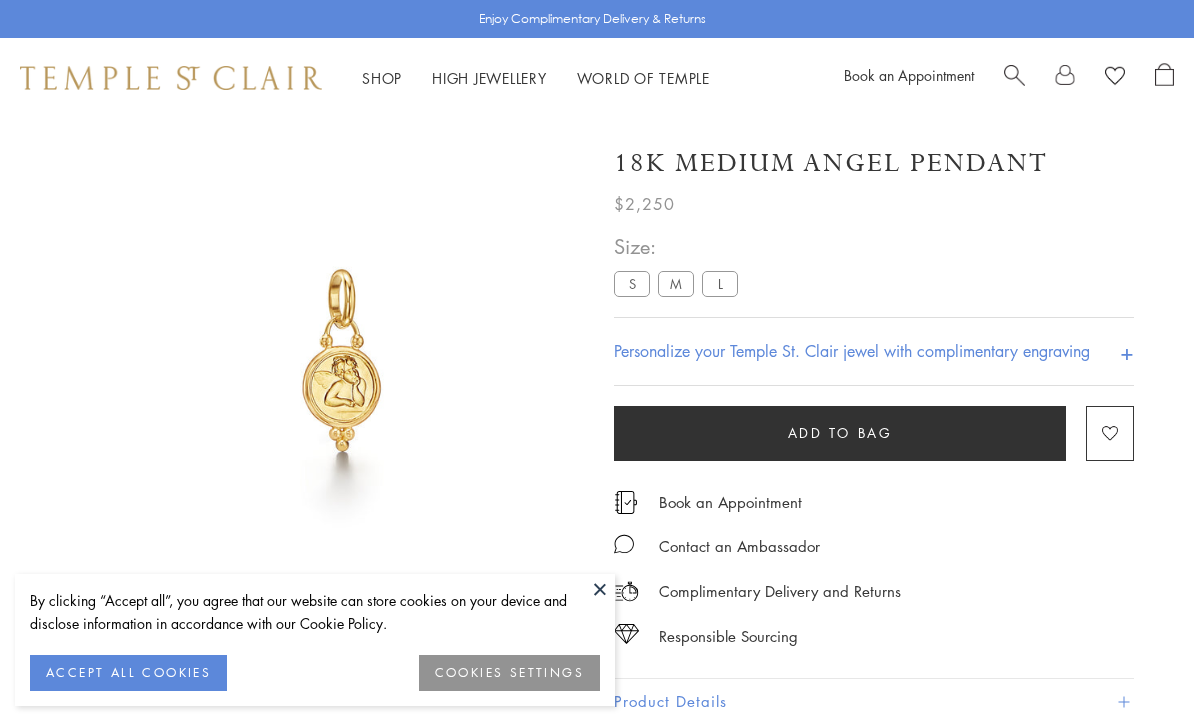scroll, scrollTop: 117, scrollLeft: 0, axis: vertical 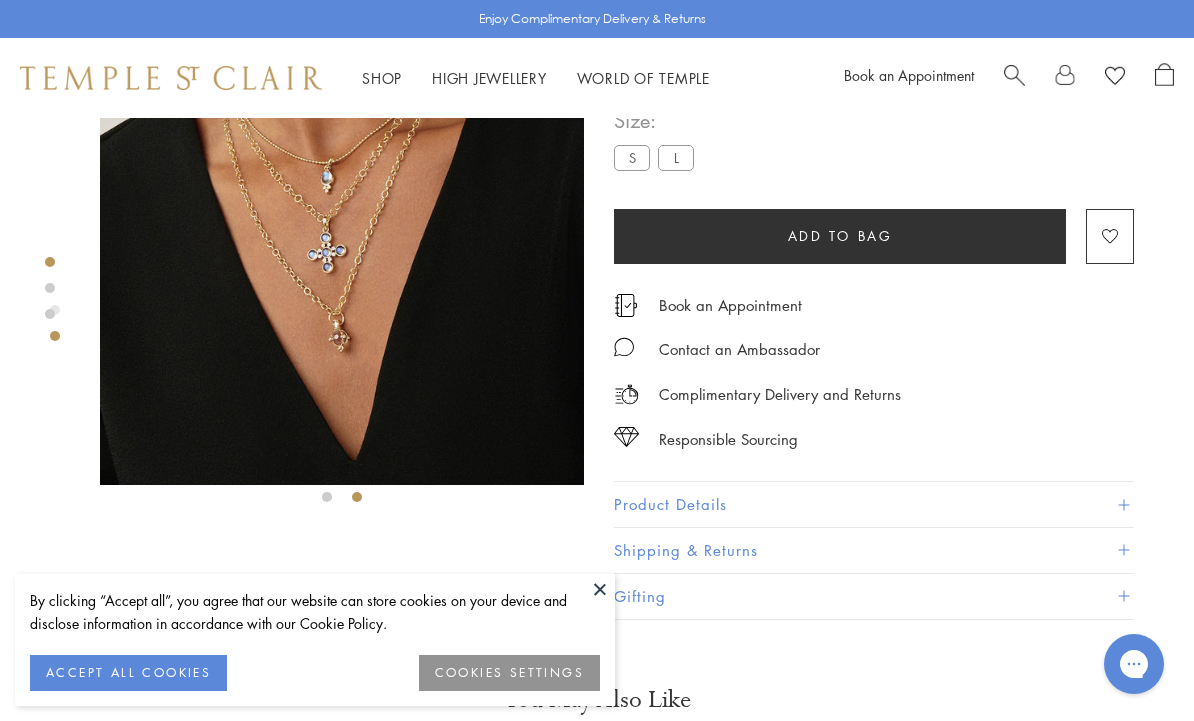 click at bounding box center (600, 589) 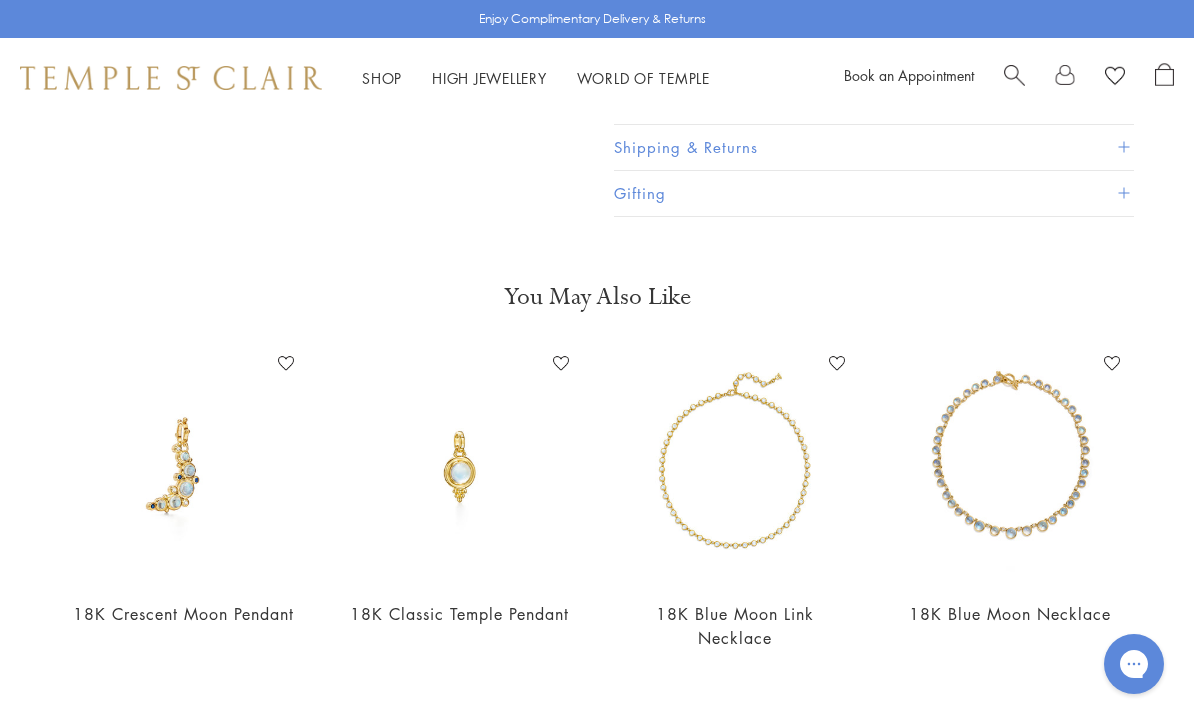 scroll, scrollTop: 519, scrollLeft: 0, axis: vertical 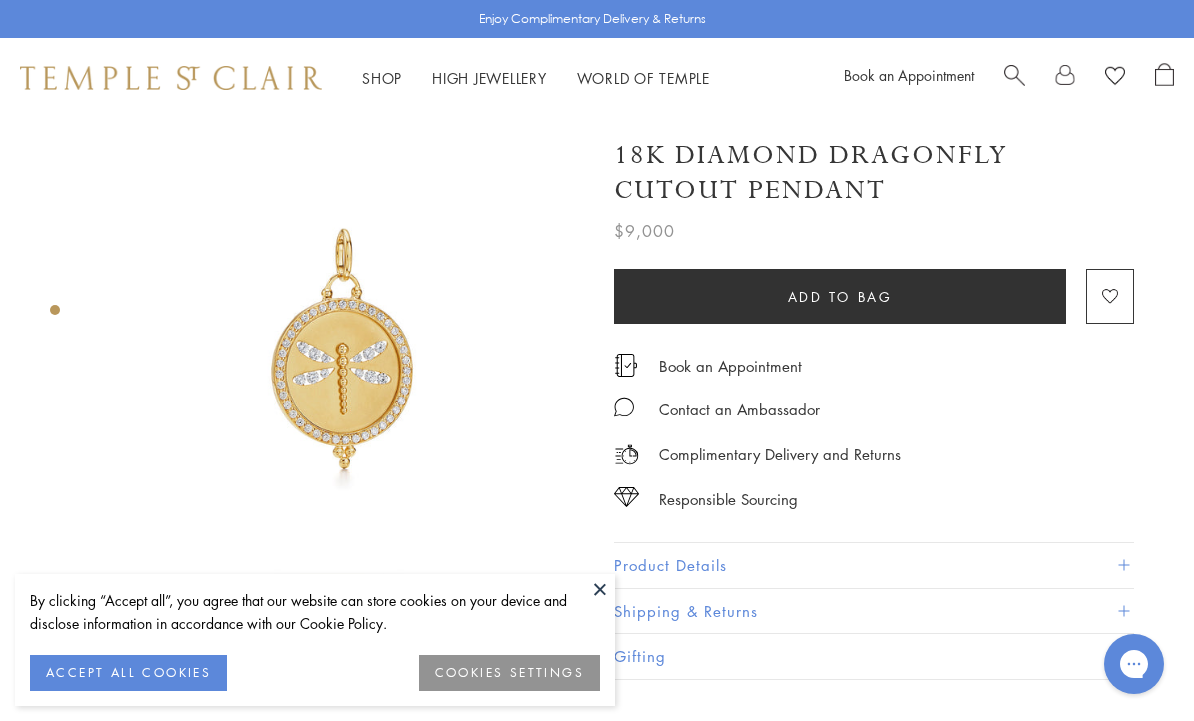 click at bounding box center [1014, 73] 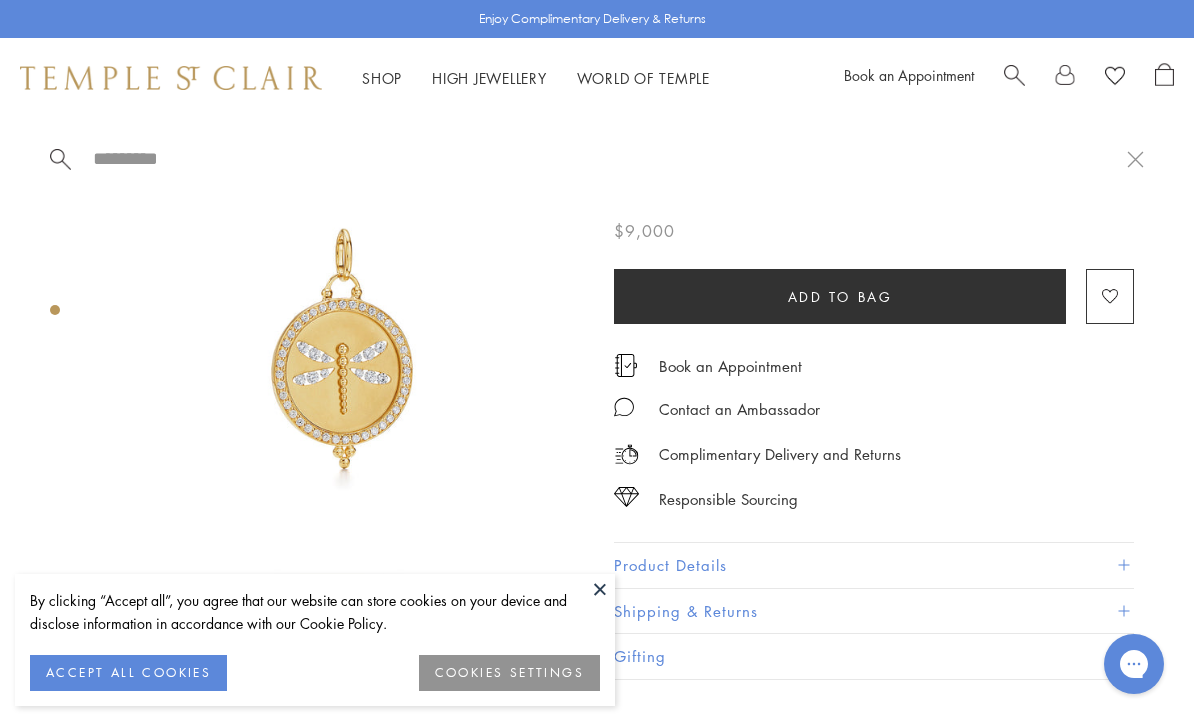 click at bounding box center (1014, 73) 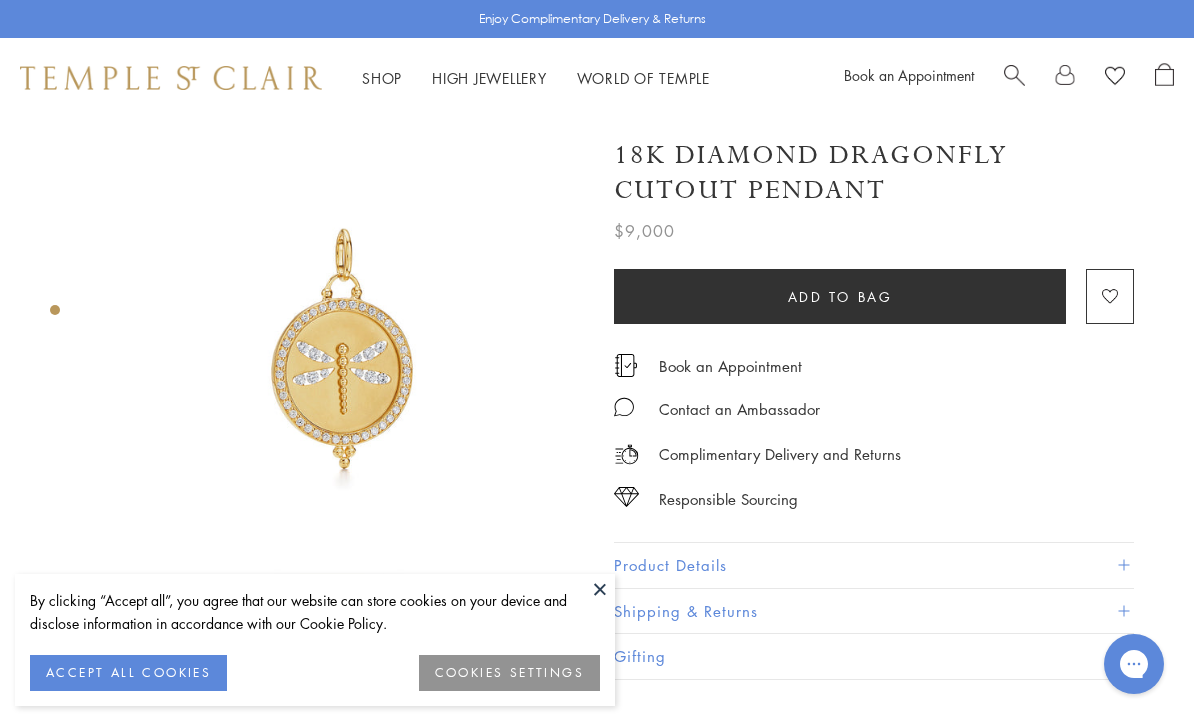 click at bounding box center (1014, 73) 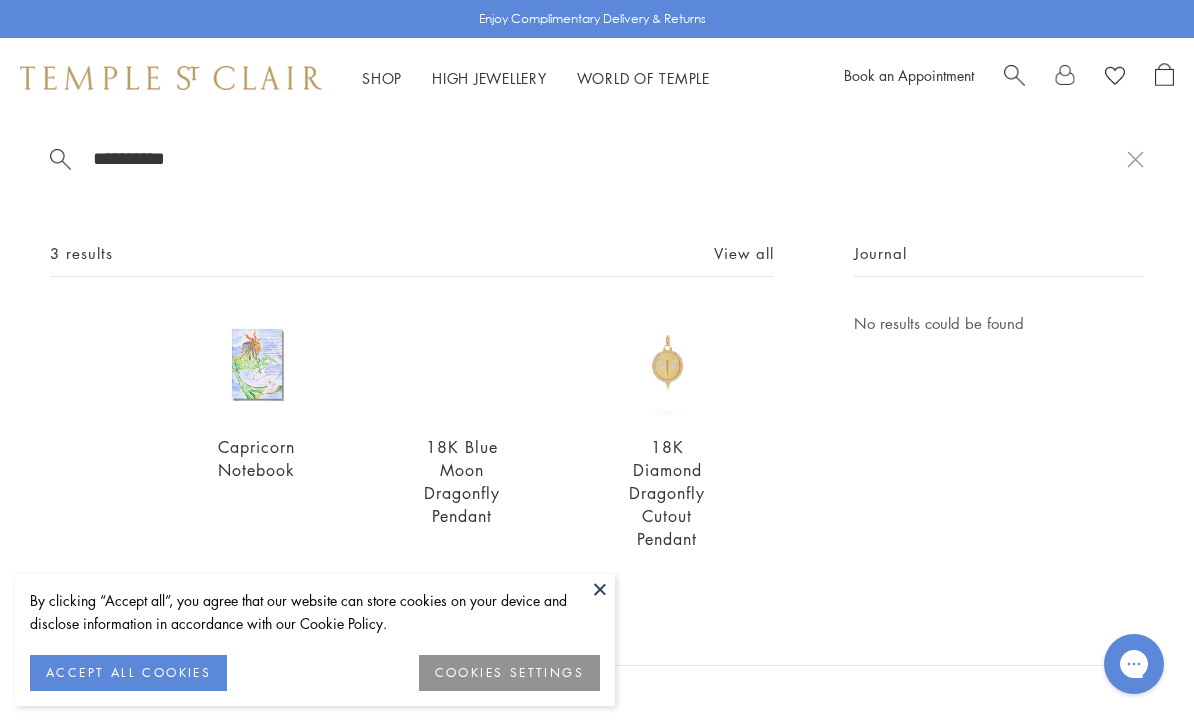 scroll, scrollTop: 0, scrollLeft: 0, axis: both 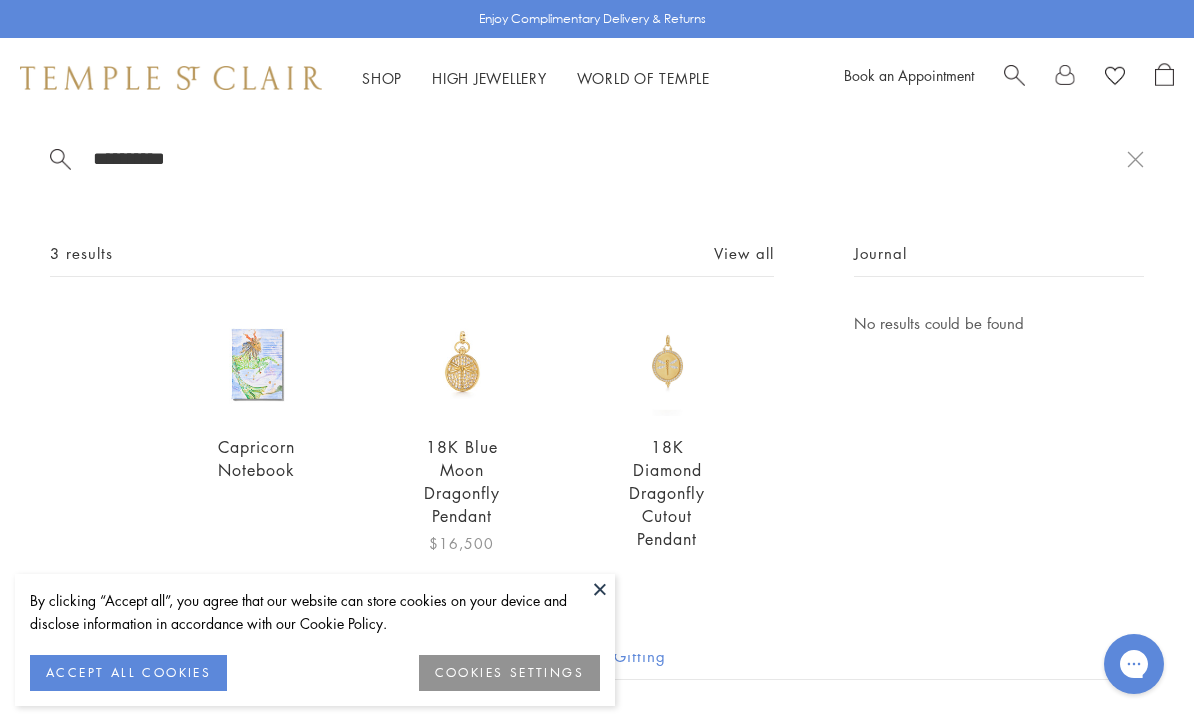 type on "**********" 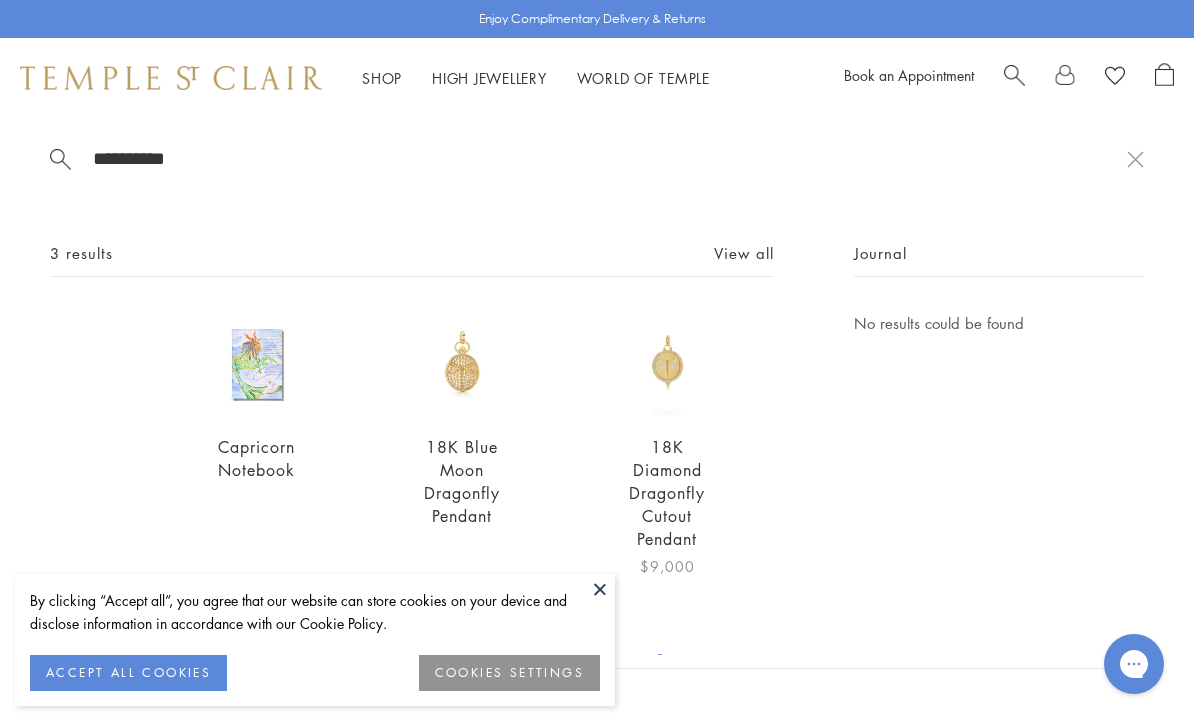 click at bounding box center (667, 363) 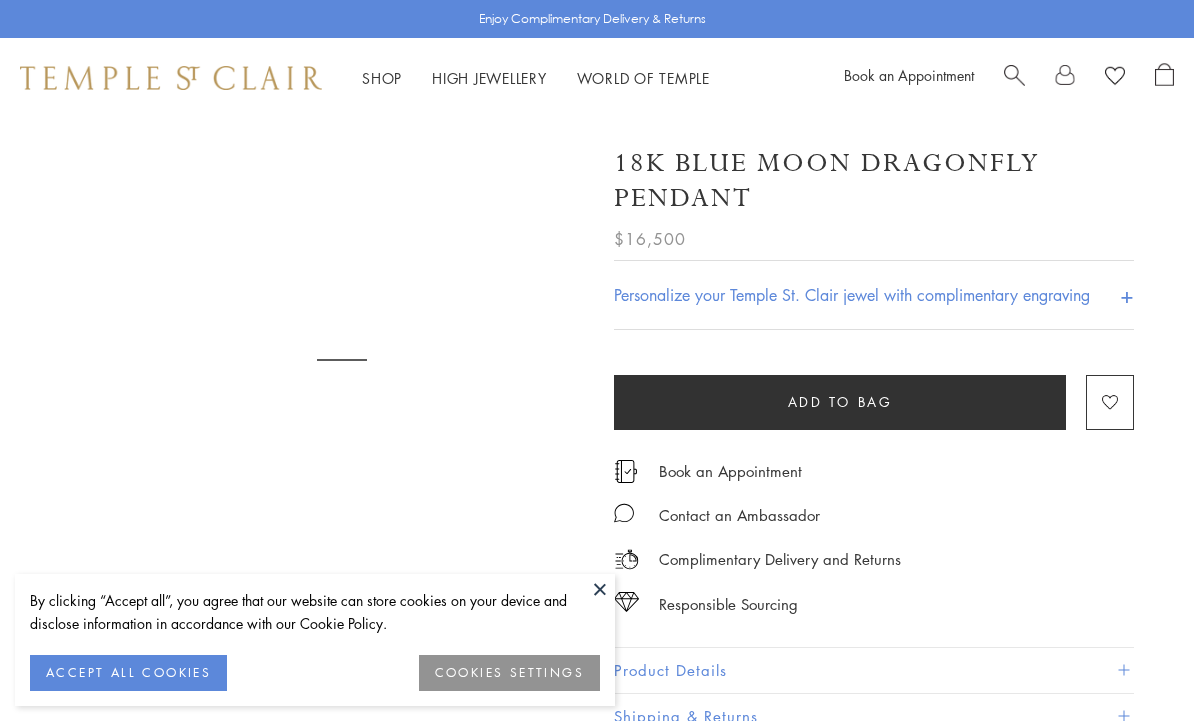 scroll, scrollTop: 0, scrollLeft: 0, axis: both 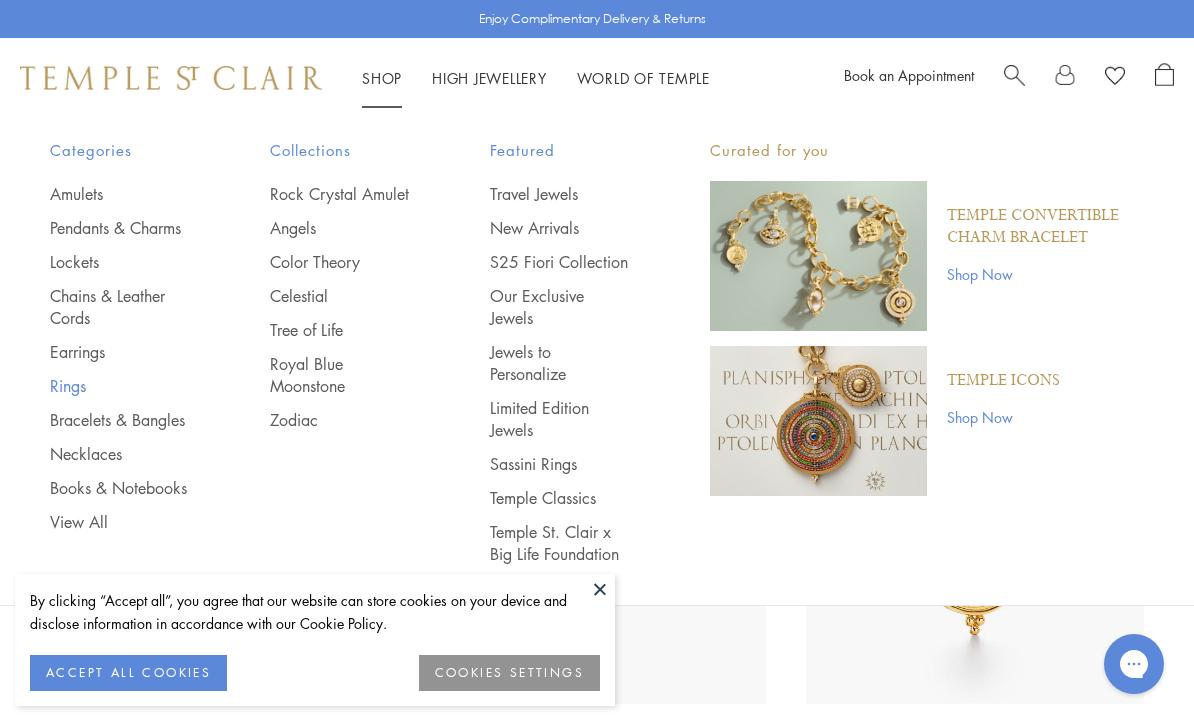 click on "Rings" at bounding box center [120, 386] 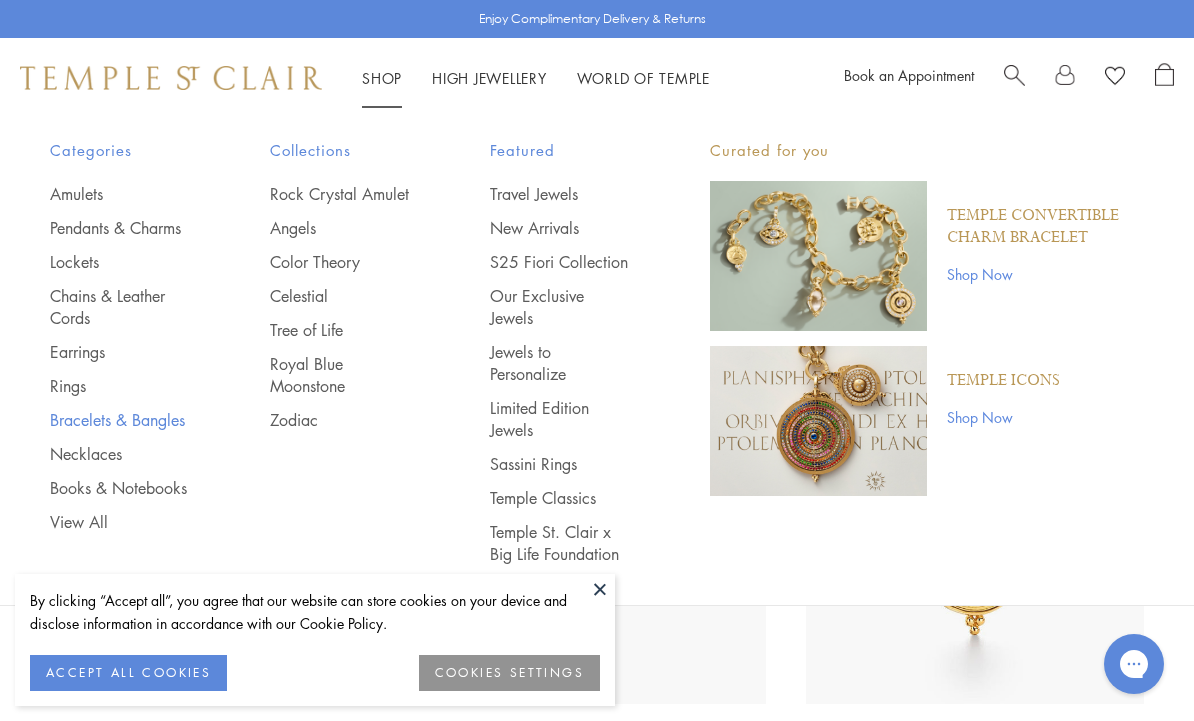 click on "Bracelets & Bangles" at bounding box center [120, 420] 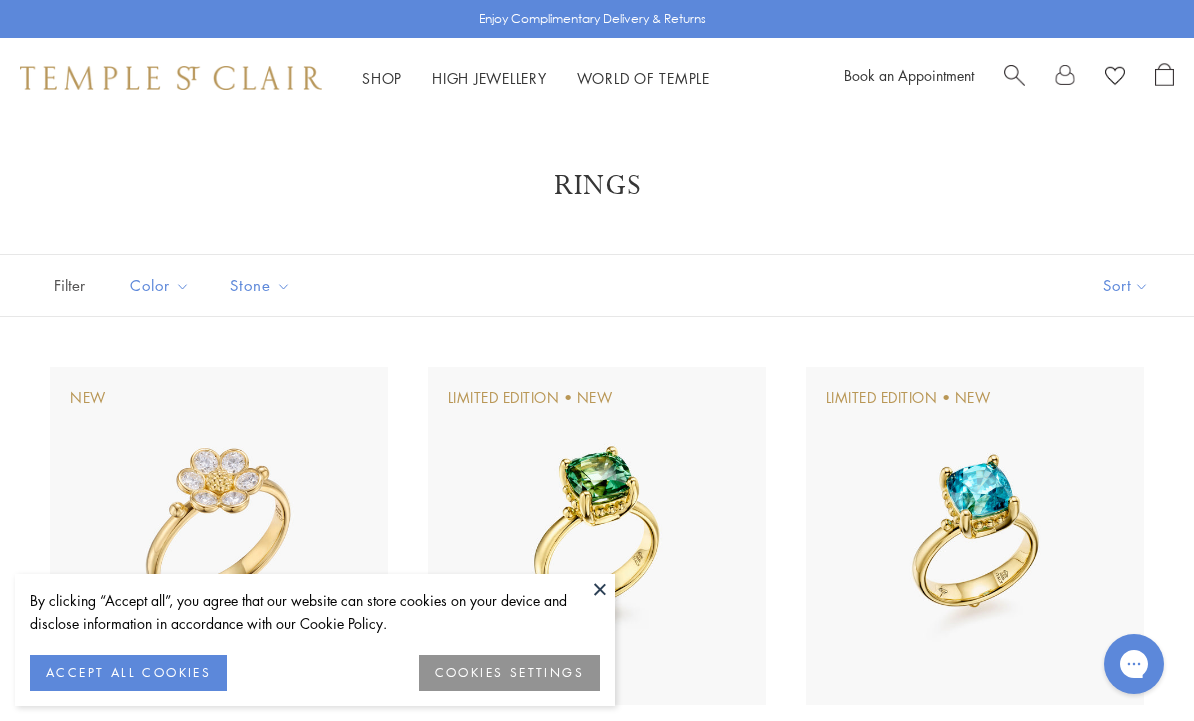 scroll, scrollTop: 0, scrollLeft: 0, axis: both 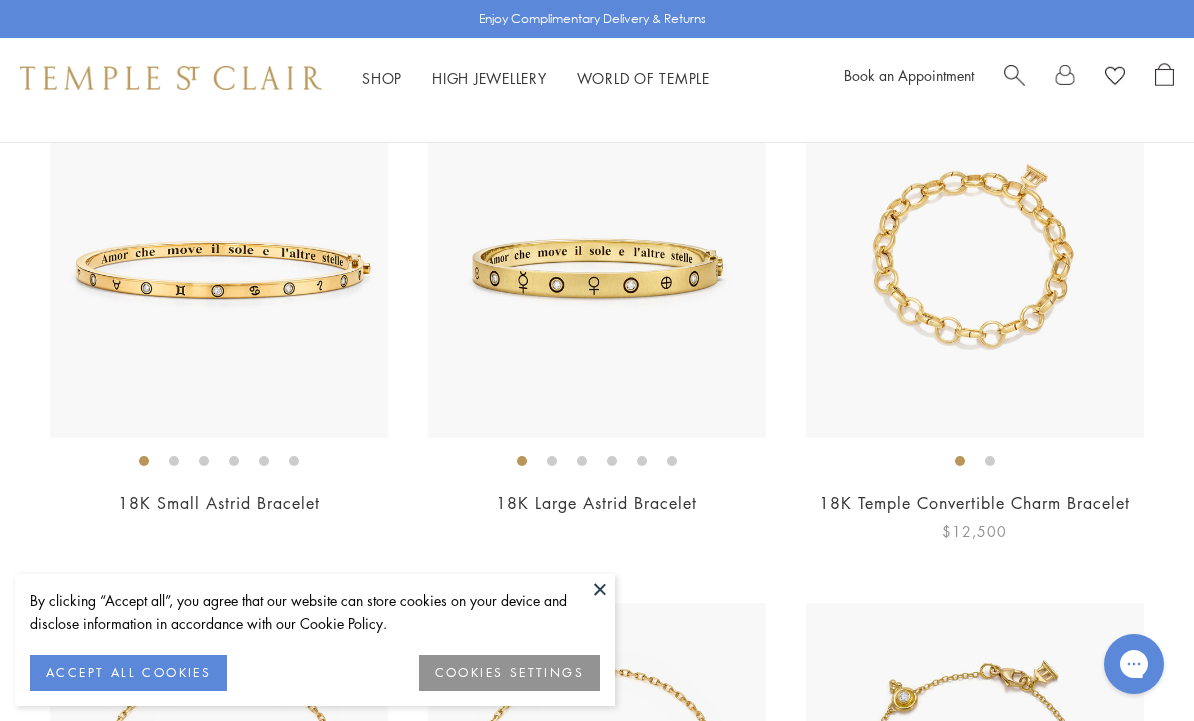 click at bounding box center [975, 269] 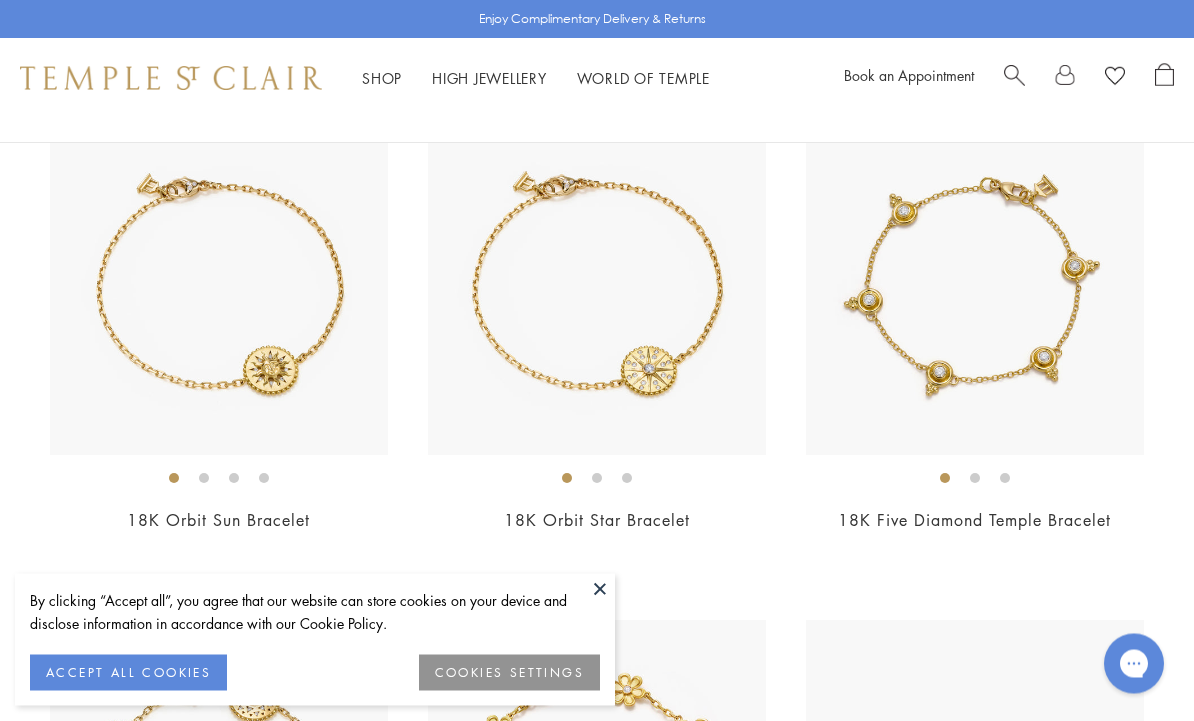 scroll, scrollTop: 1256, scrollLeft: 0, axis: vertical 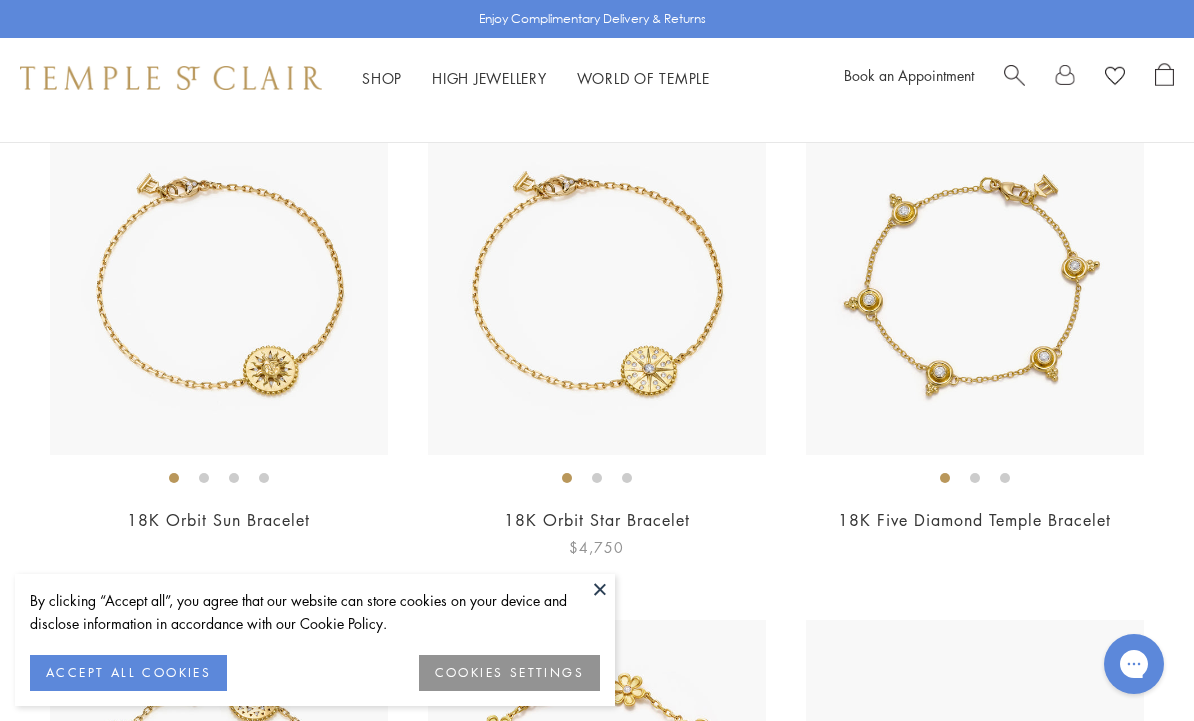 click at bounding box center (597, 286) 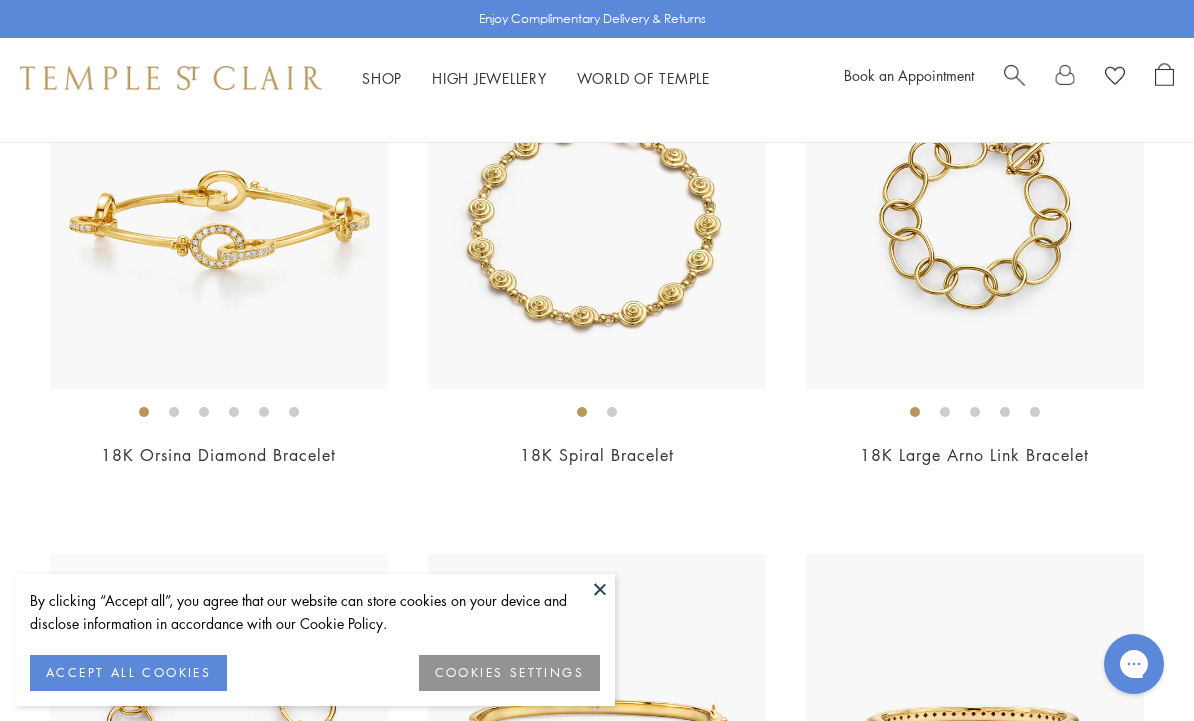 scroll, scrollTop: 2368, scrollLeft: 0, axis: vertical 